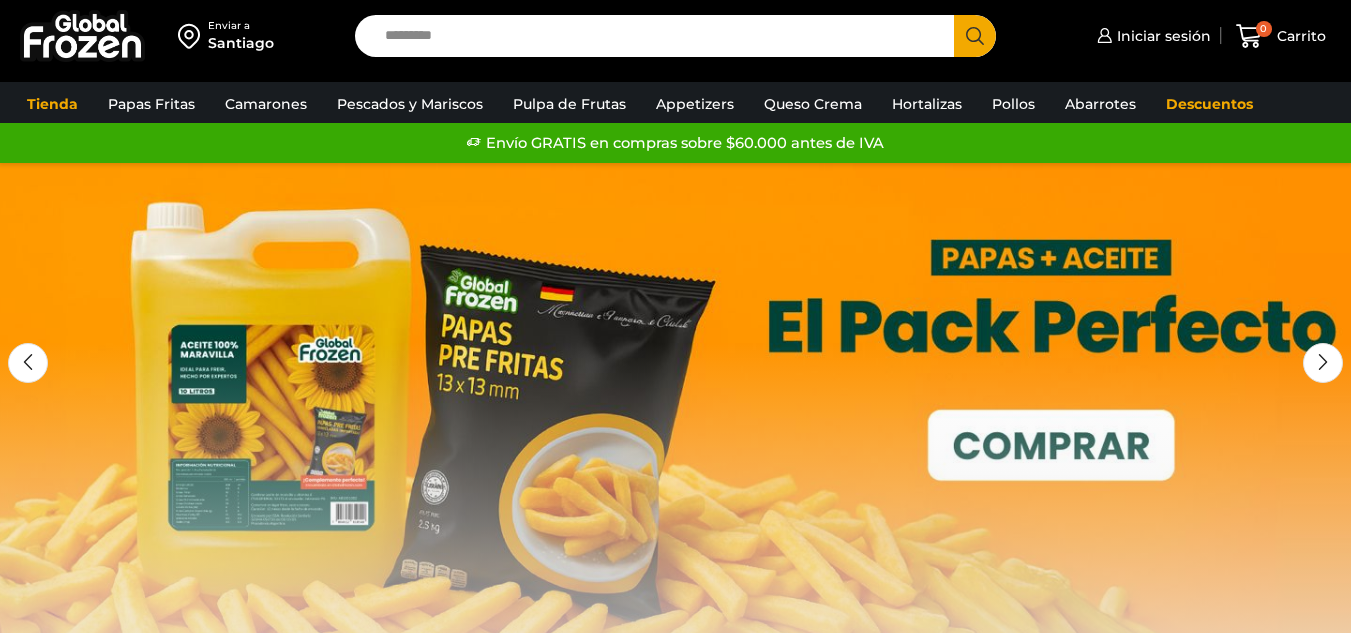 scroll, scrollTop: 0, scrollLeft: 0, axis: both 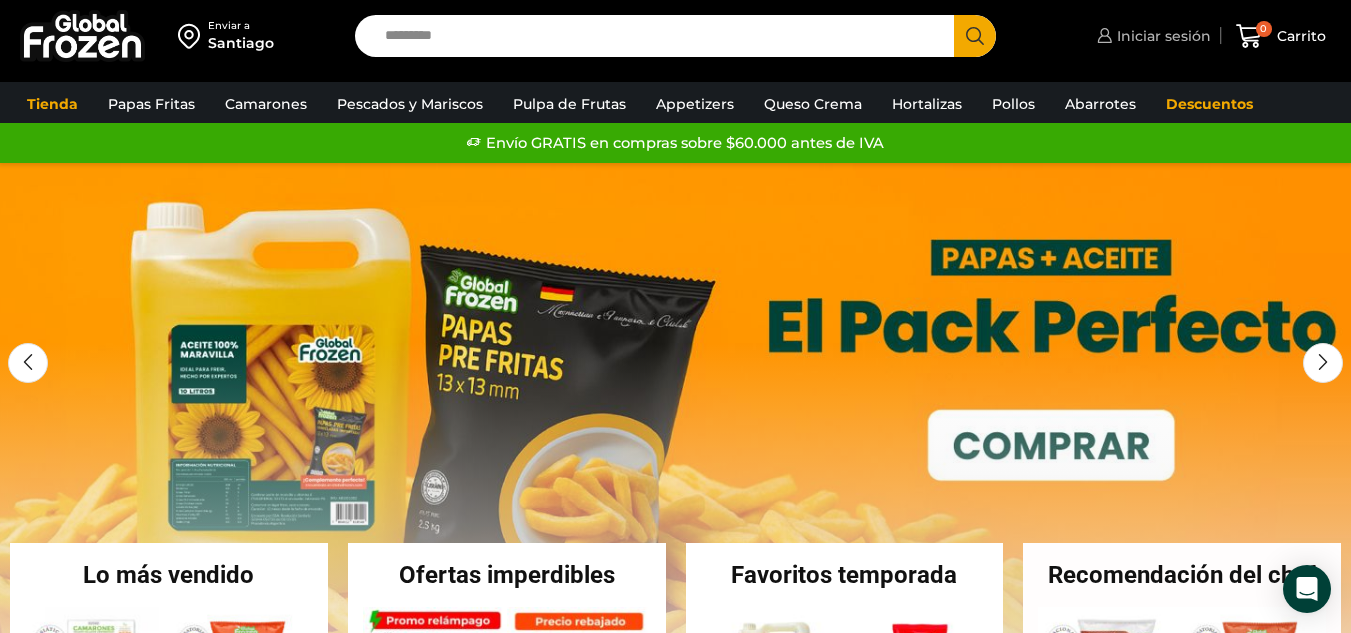 click on "Iniciar sesión" at bounding box center (1161, 36) 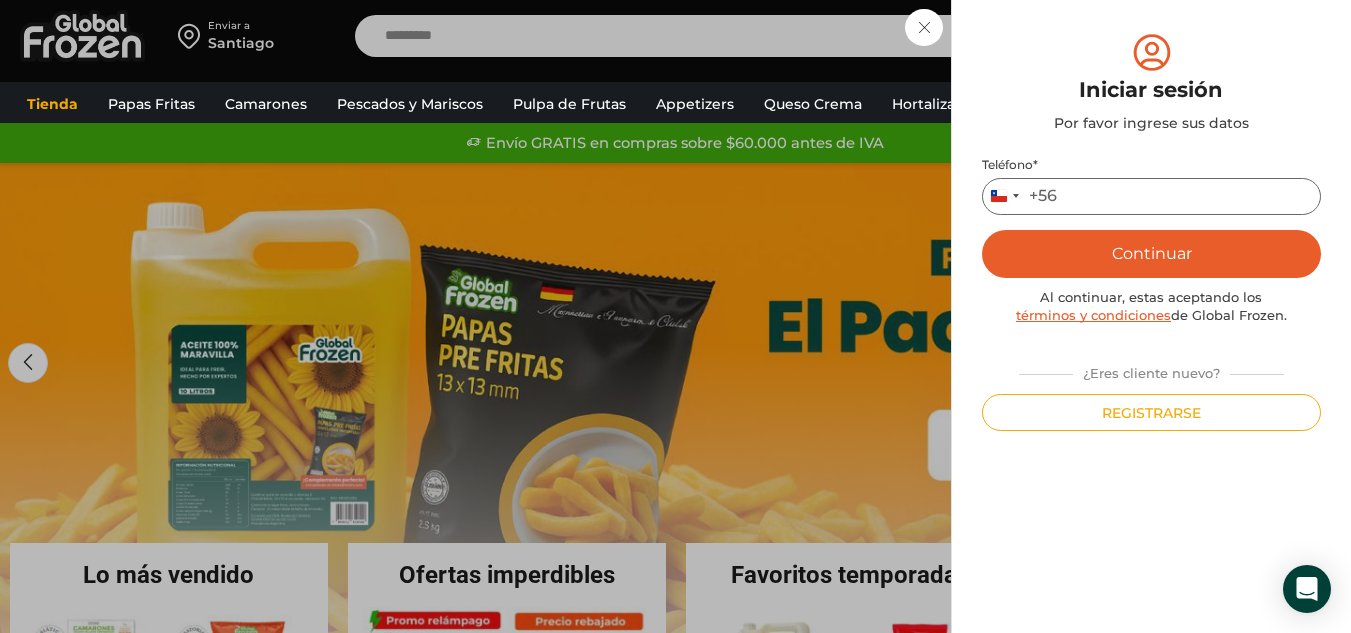 click on "Teléfono
*" at bounding box center (1151, 196) 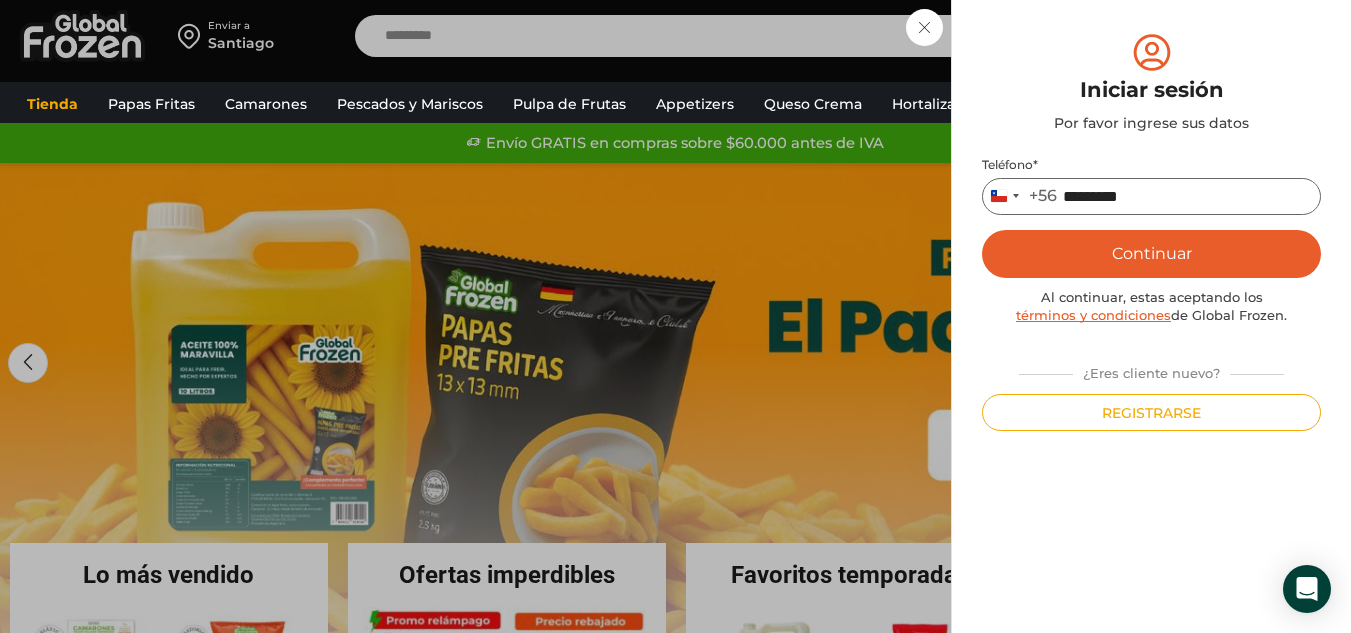 type on "*********" 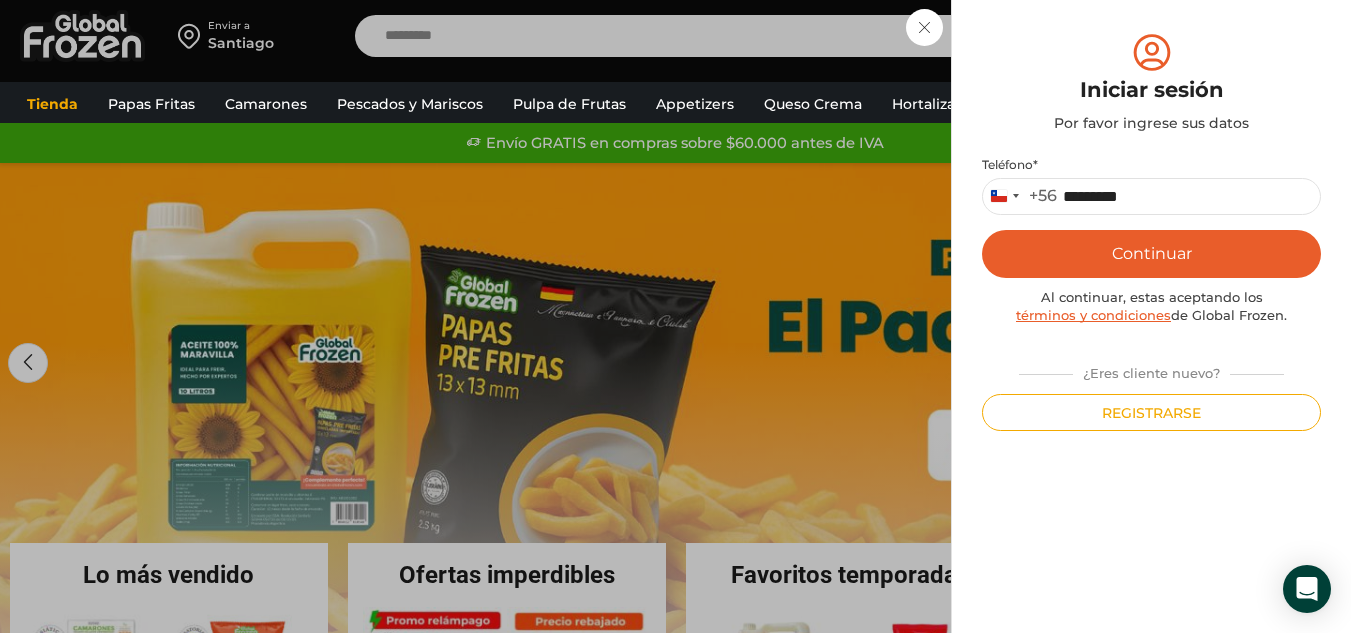 click on "Continuar" at bounding box center (1151, 254) 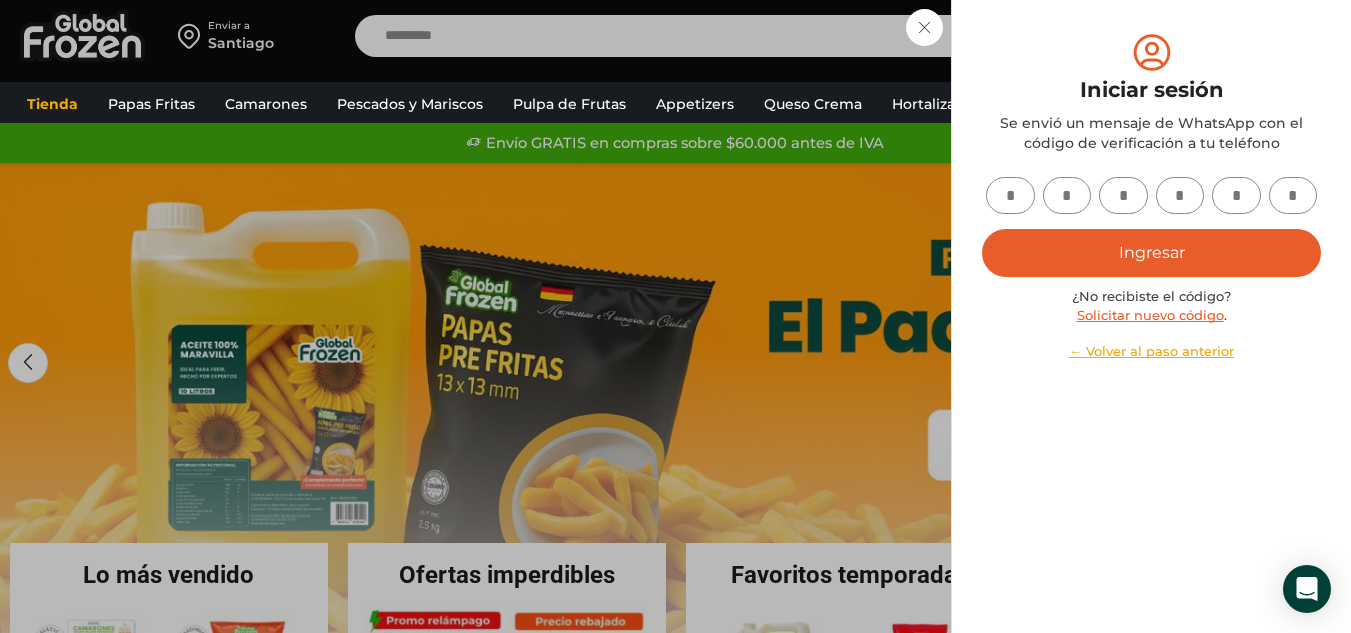click at bounding box center (1010, 195) 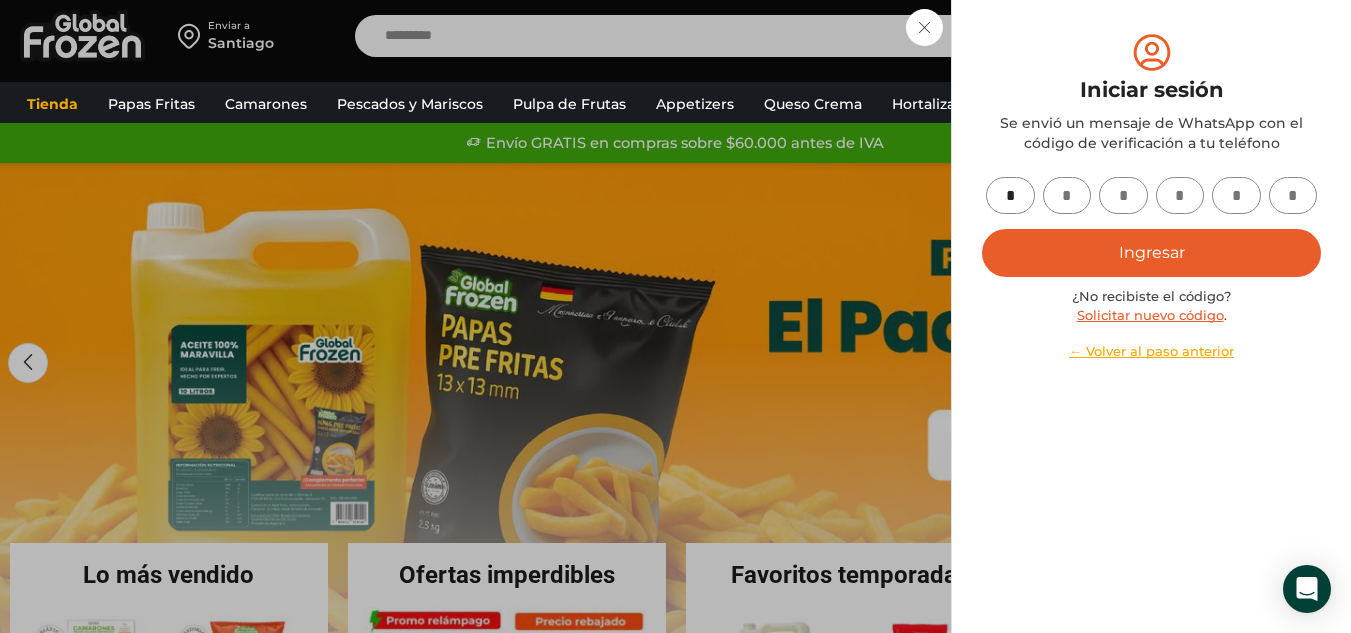 type on "*" 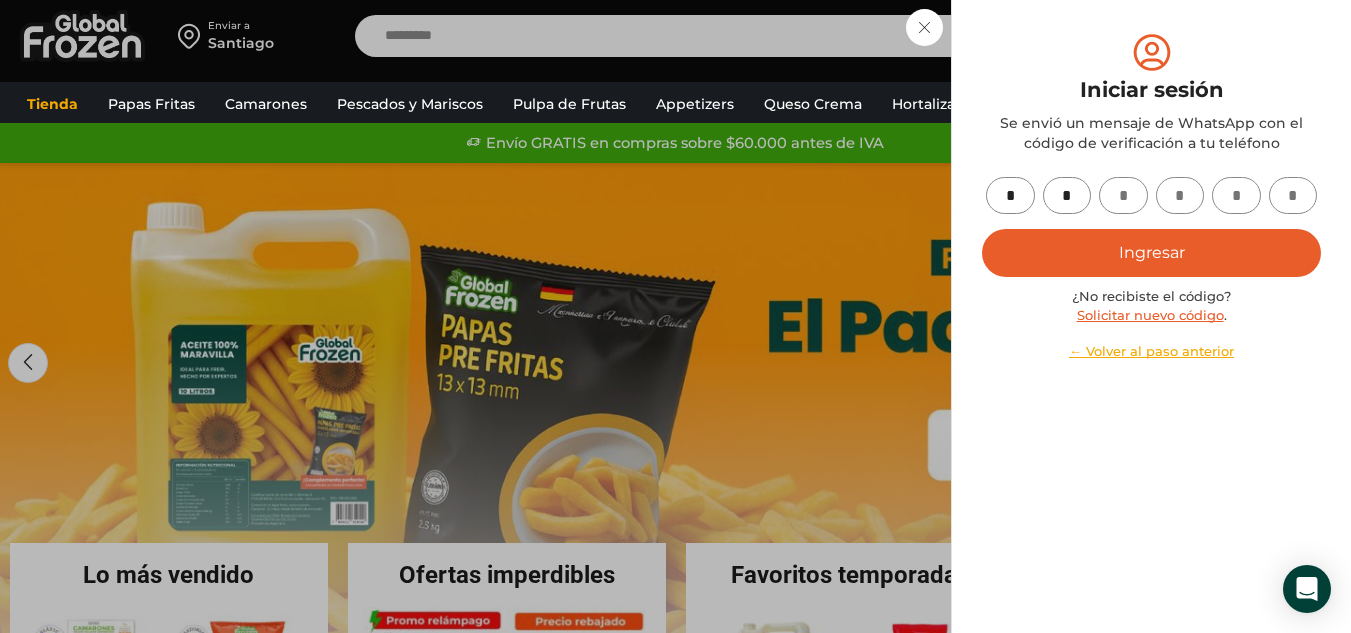 type on "*" 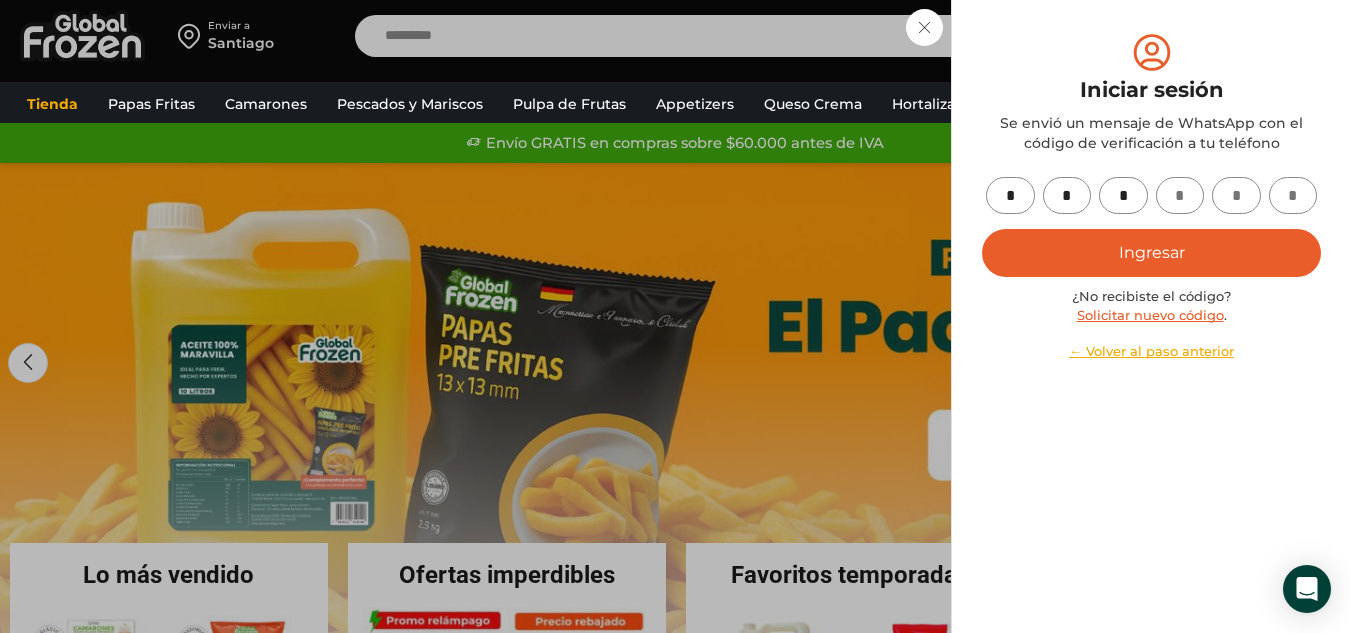 type on "*" 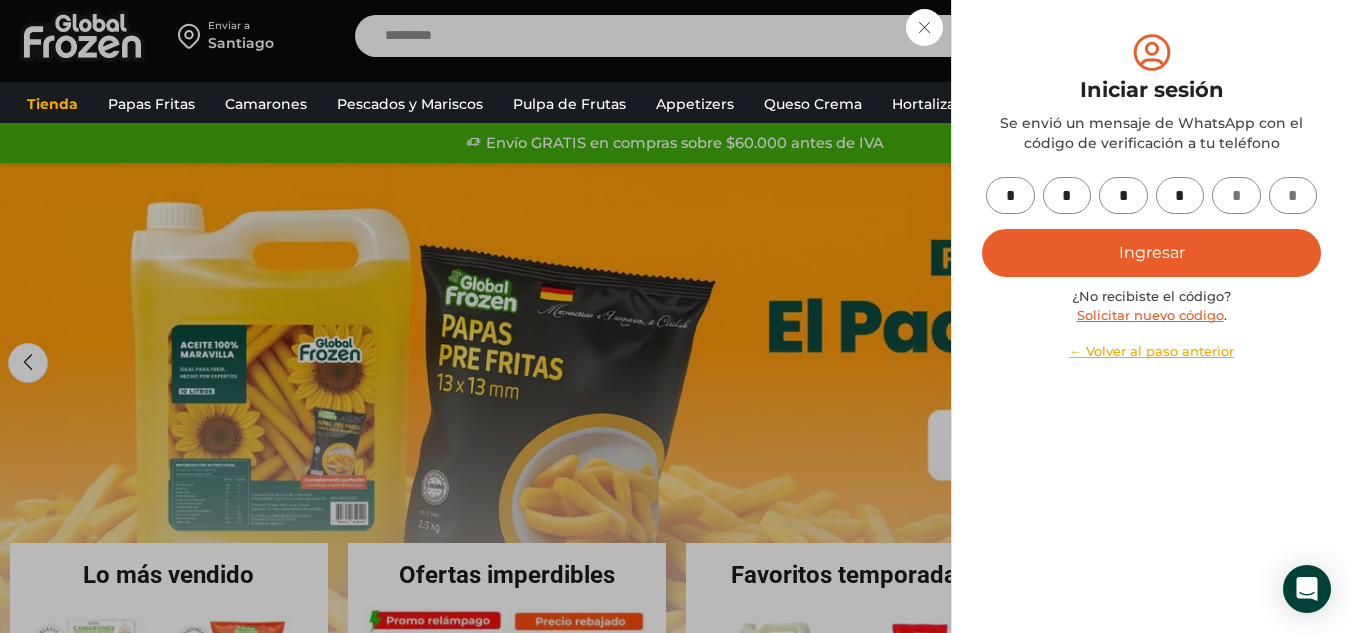 type on "*" 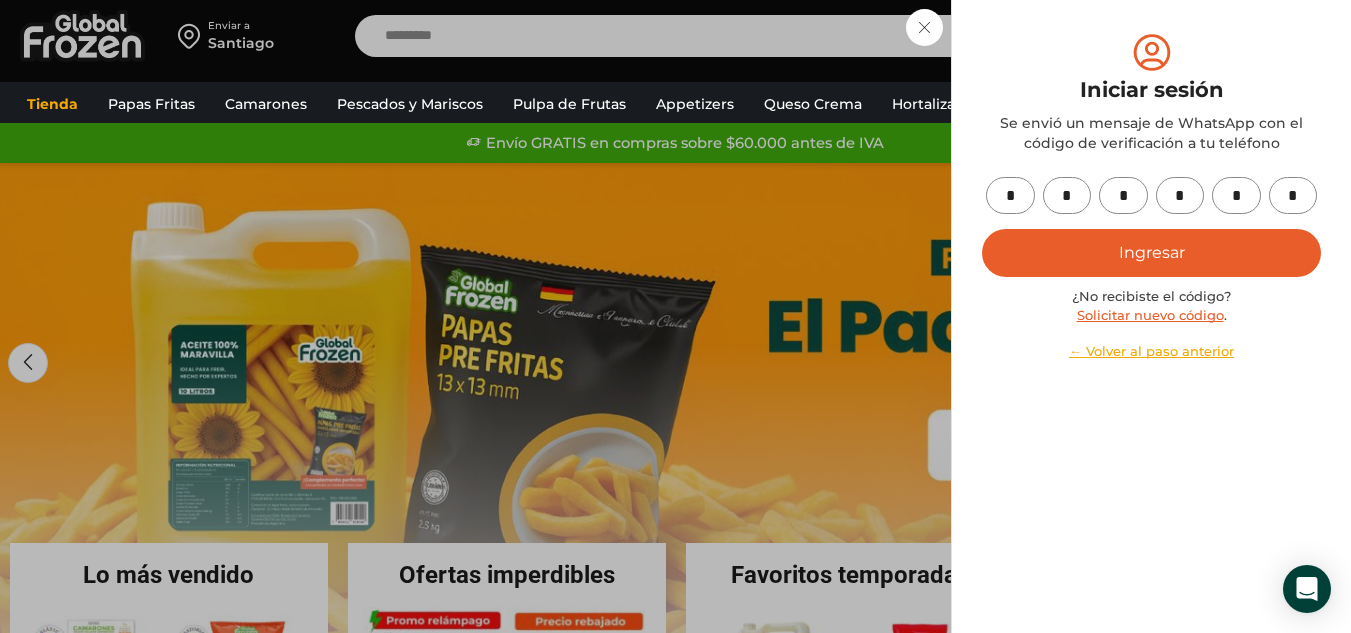 type on "*" 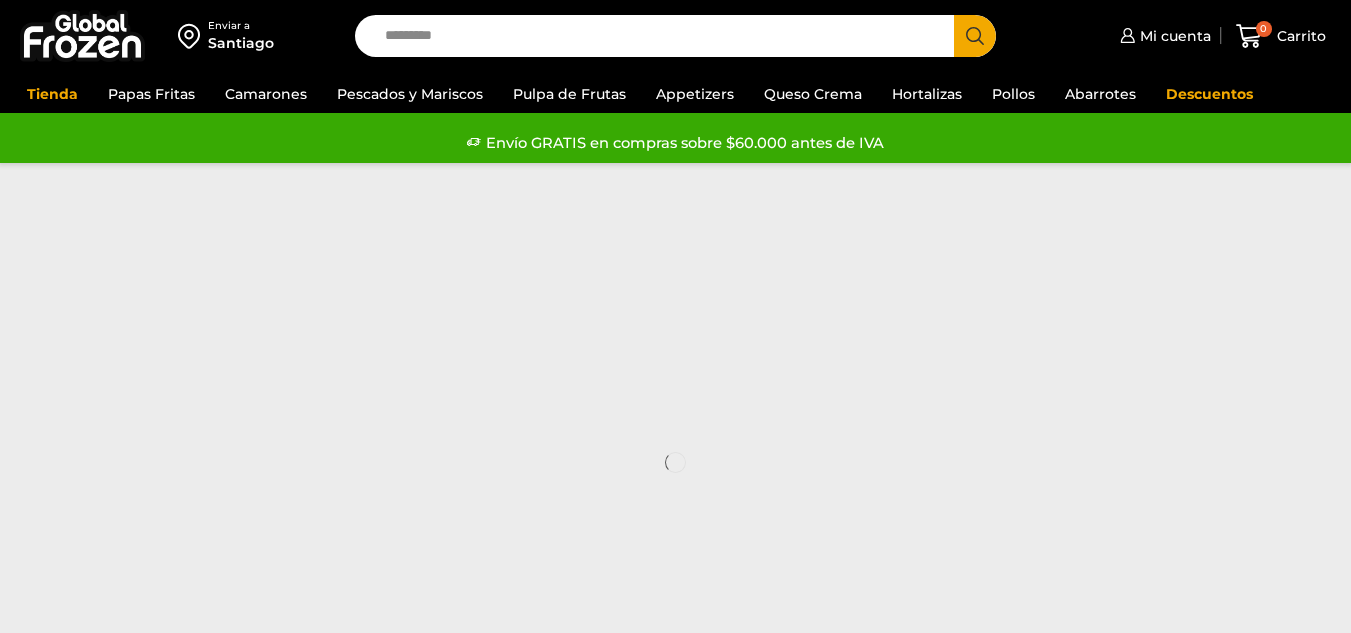scroll, scrollTop: 0, scrollLeft: 0, axis: both 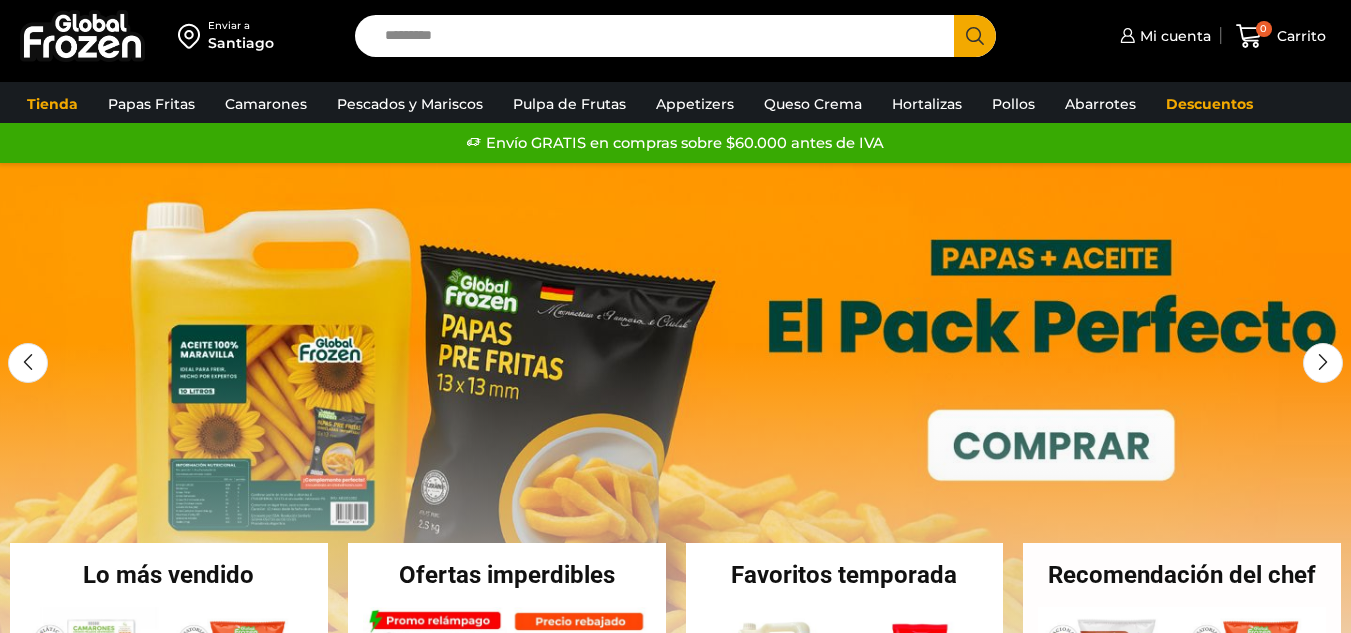 click on "Search input" at bounding box center [659, 36] 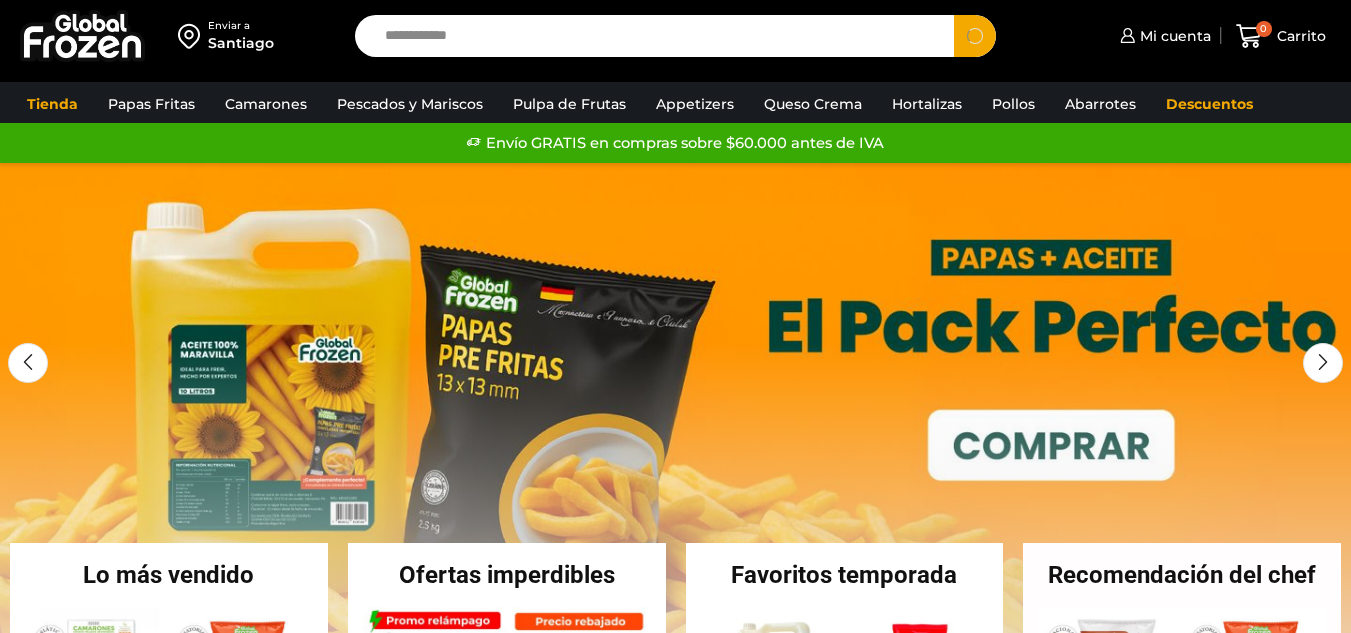 click on "Search" at bounding box center [975, 36] 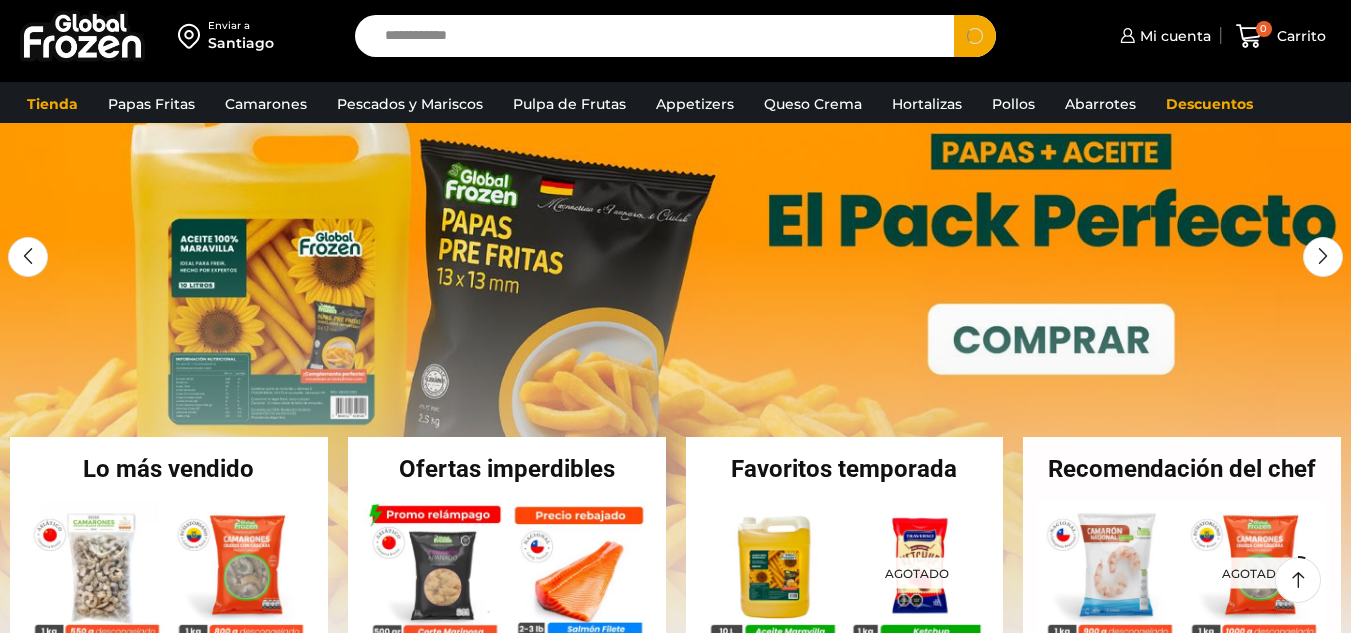 scroll, scrollTop: 0, scrollLeft: 0, axis: both 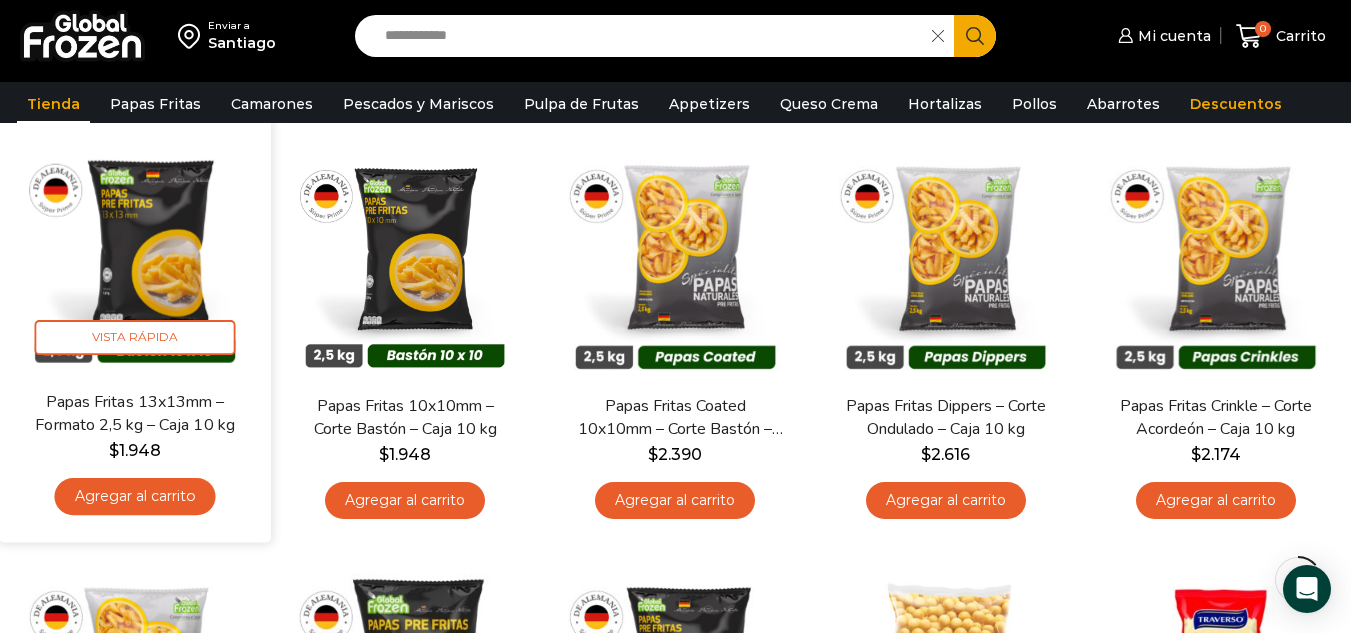 click at bounding box center [135, 255] 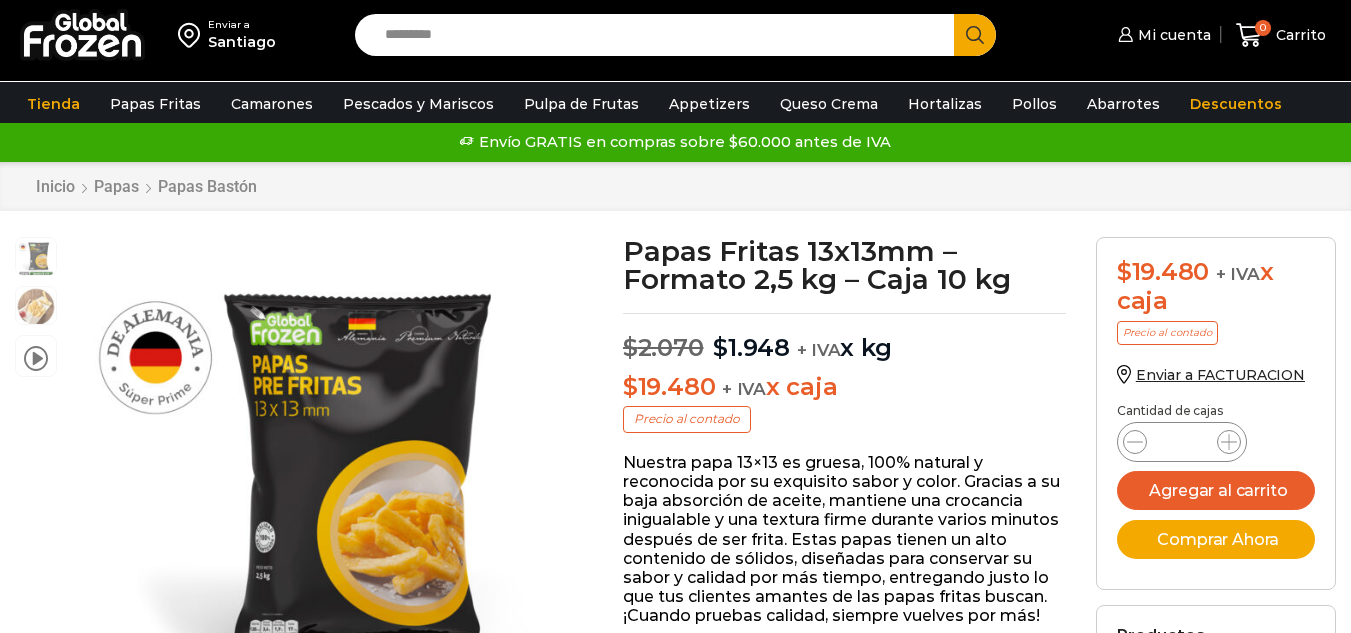 scroll, scrollTop: 243, scrollLeft: 0, axis: vertical 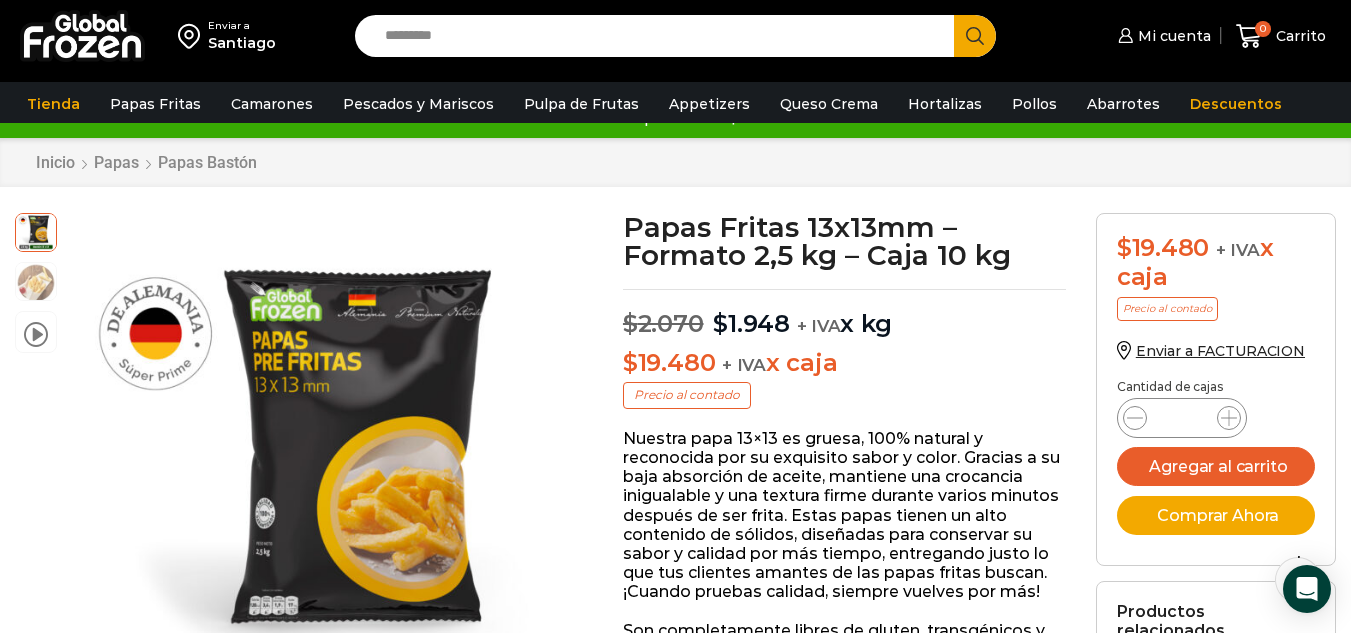 click on "WordPress WooCommerce Themes
Enviar a
[CITY]
Search input
Search
Mi cuenta
$" at bounding box center [675, 1657] 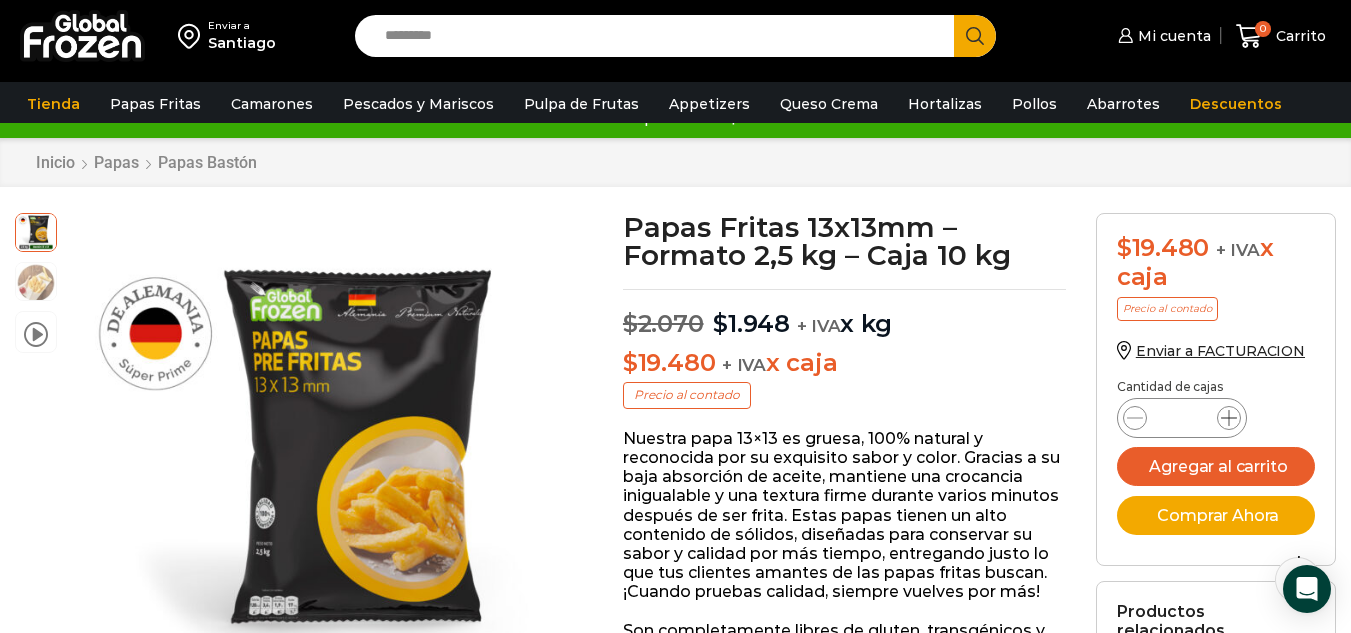 click at bounding box center (1229, 418) 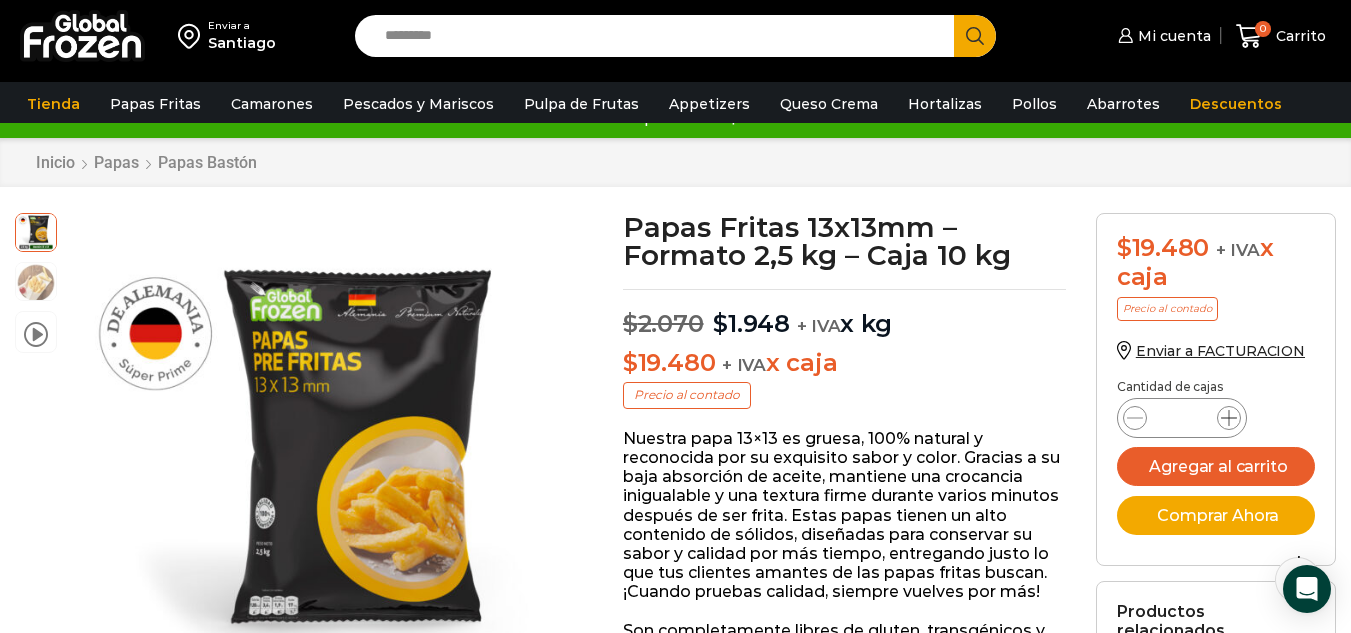 click at bounding box center (1229, 418) 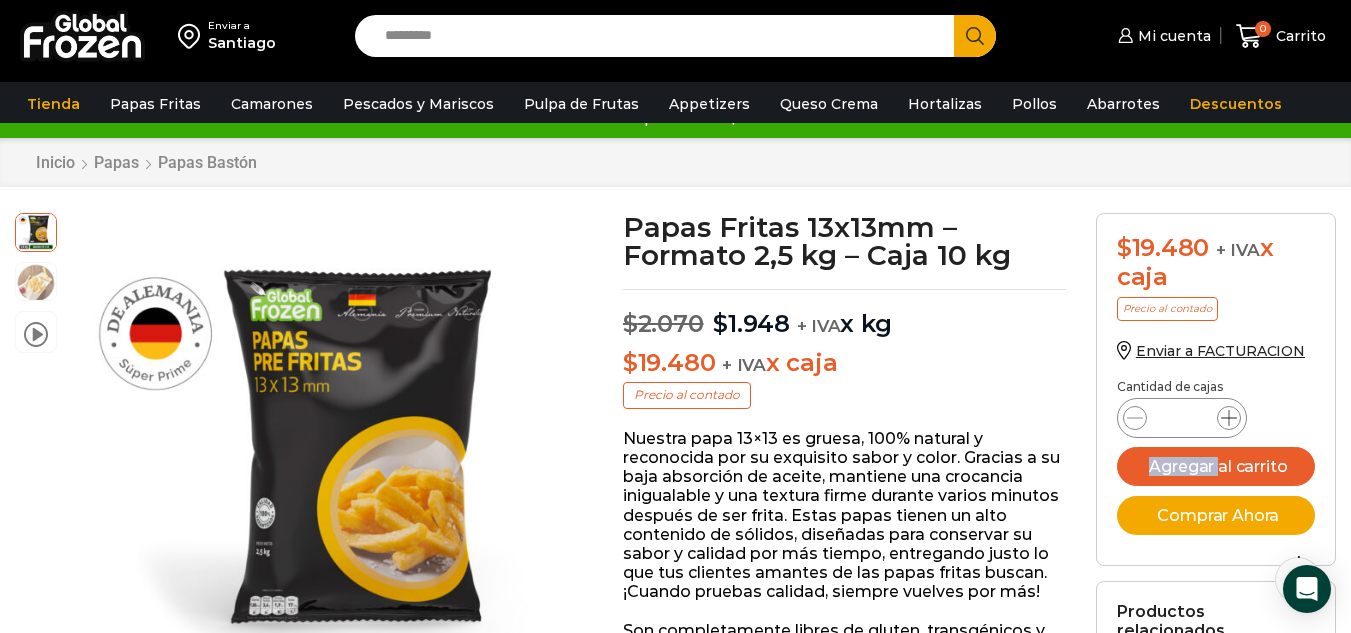 click at bounding box center (1229, 418) 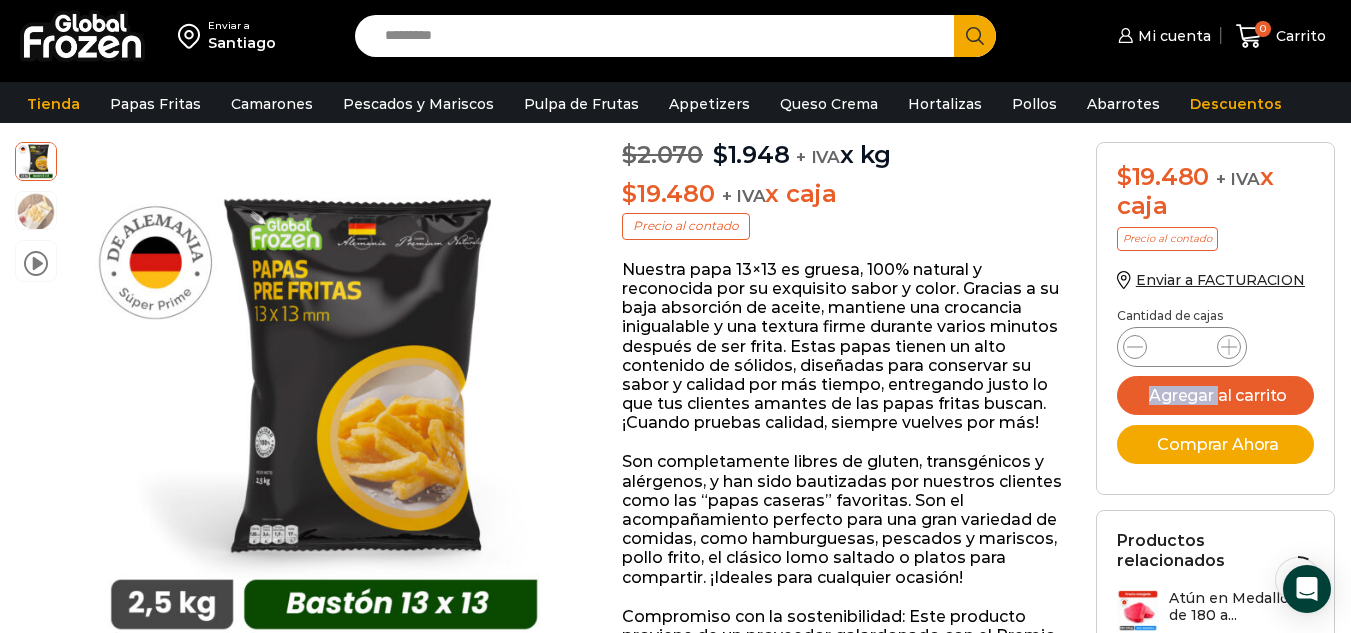 scroll, scrollTop: 210, scrollLeft: 0, axis: vertical 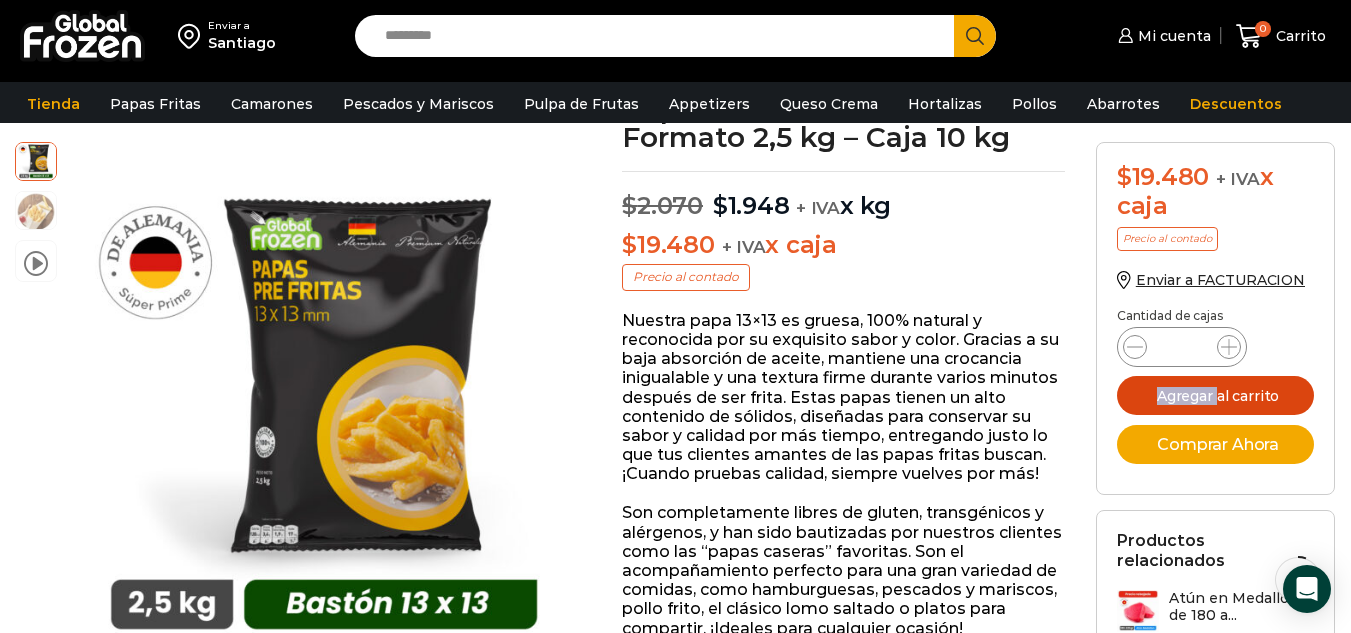 click on "Agregar al carrito" at bounding box center [1216, 395] 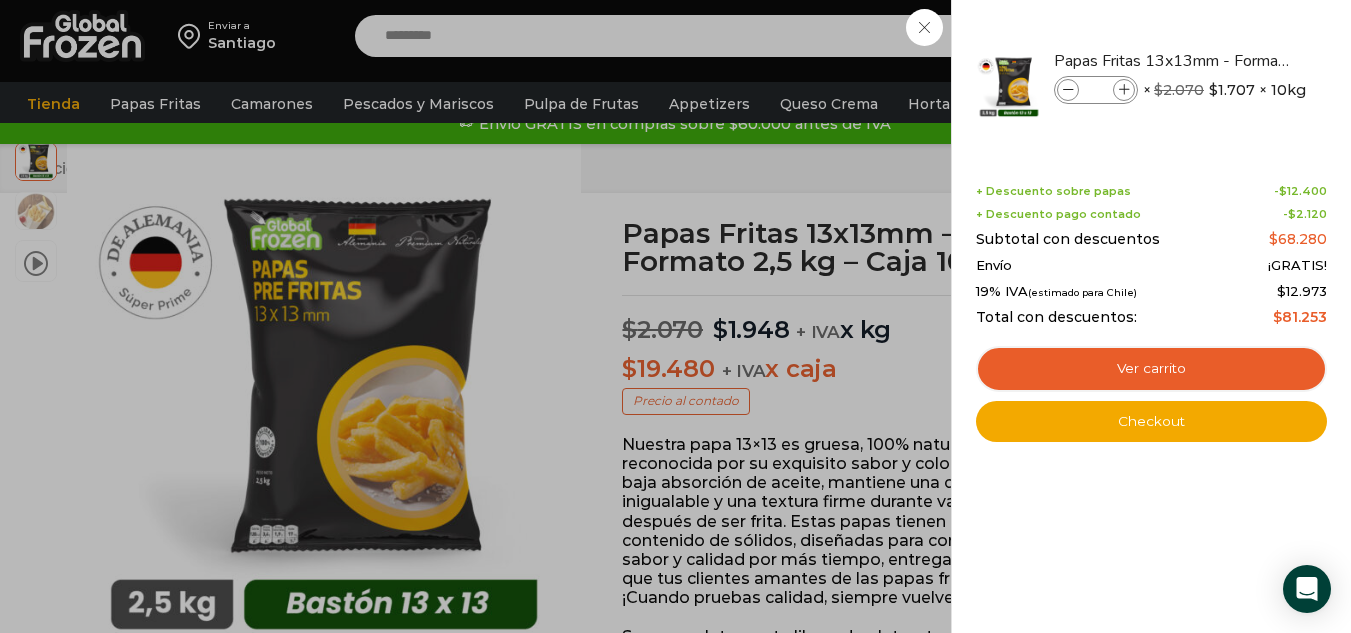 scroll, scrollTop: 0, scrollLeft: 0, axis: both 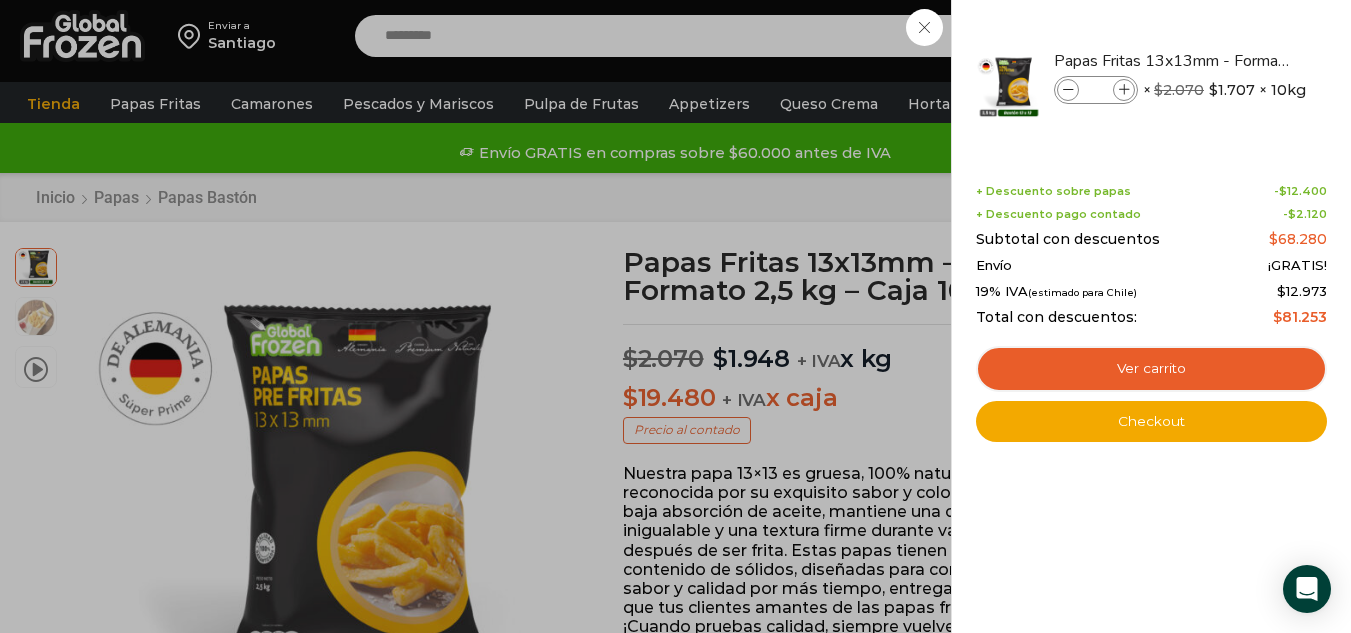 click on "4
Carrito
4
4
Shopping Cart
*" at bounding box center [1281, 36] 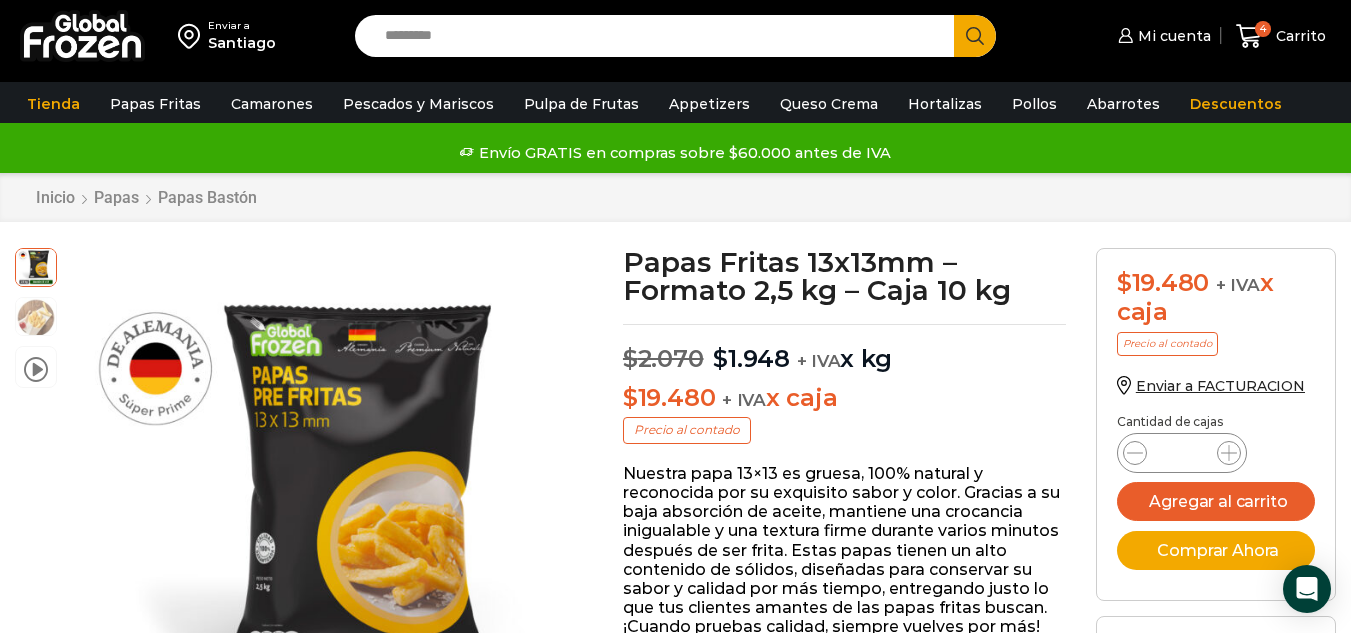click on "Search input" at bounding box center [659, 36] 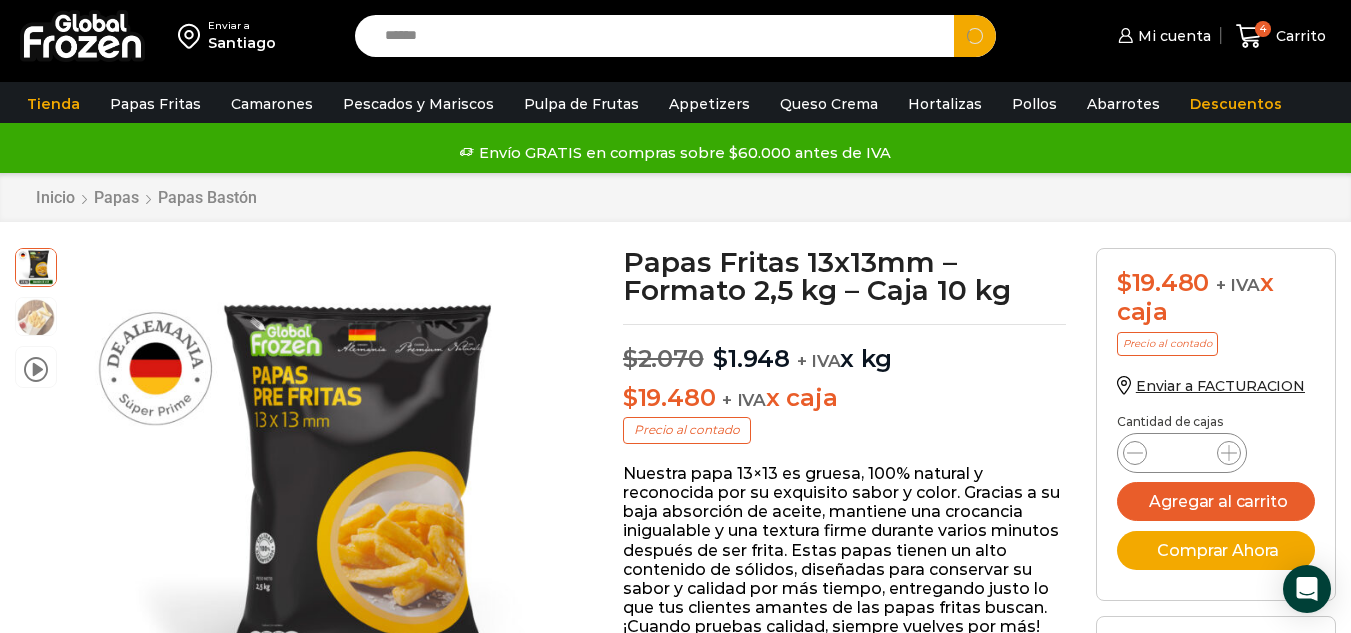 type on "******" 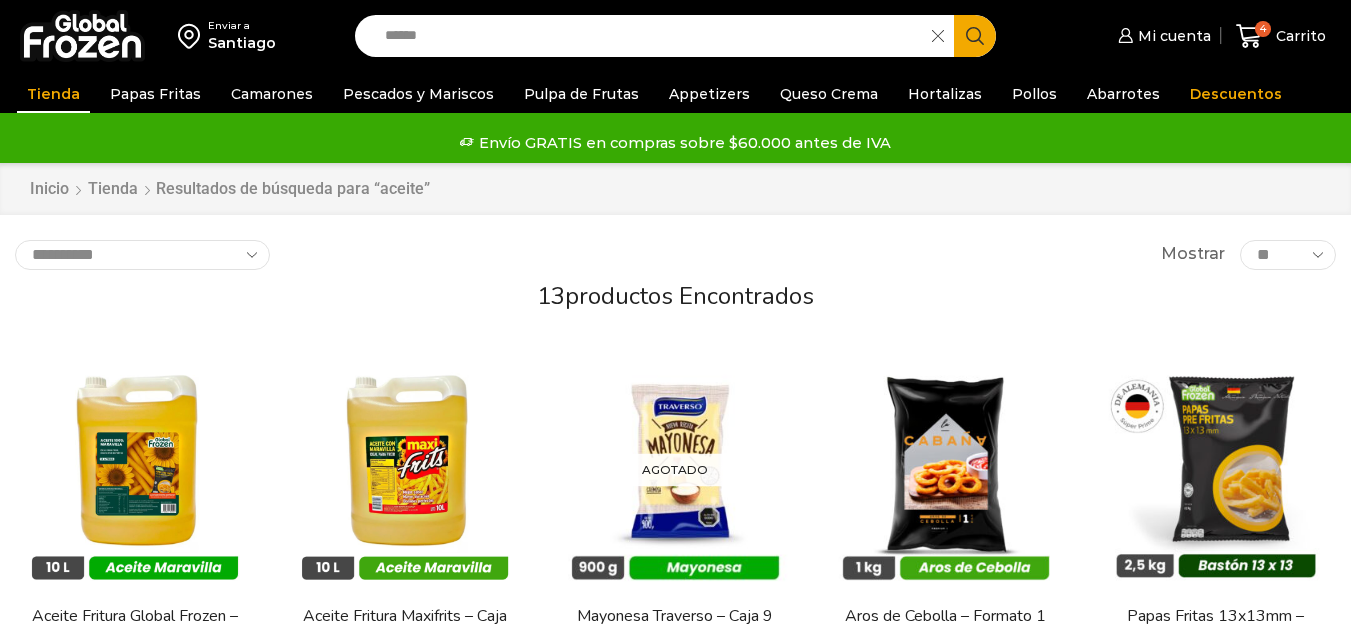 scroll, scrollTop: 0, scrollLeft: 0, axis: both 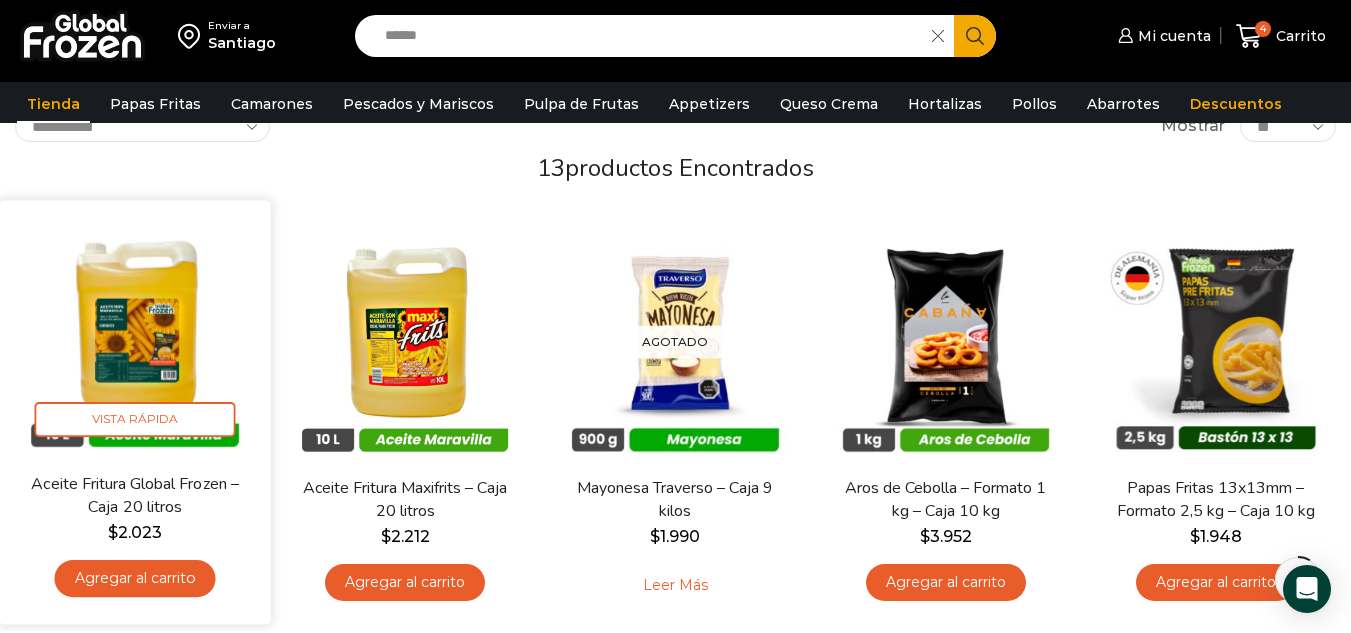 click at bounding box center [135, 337] 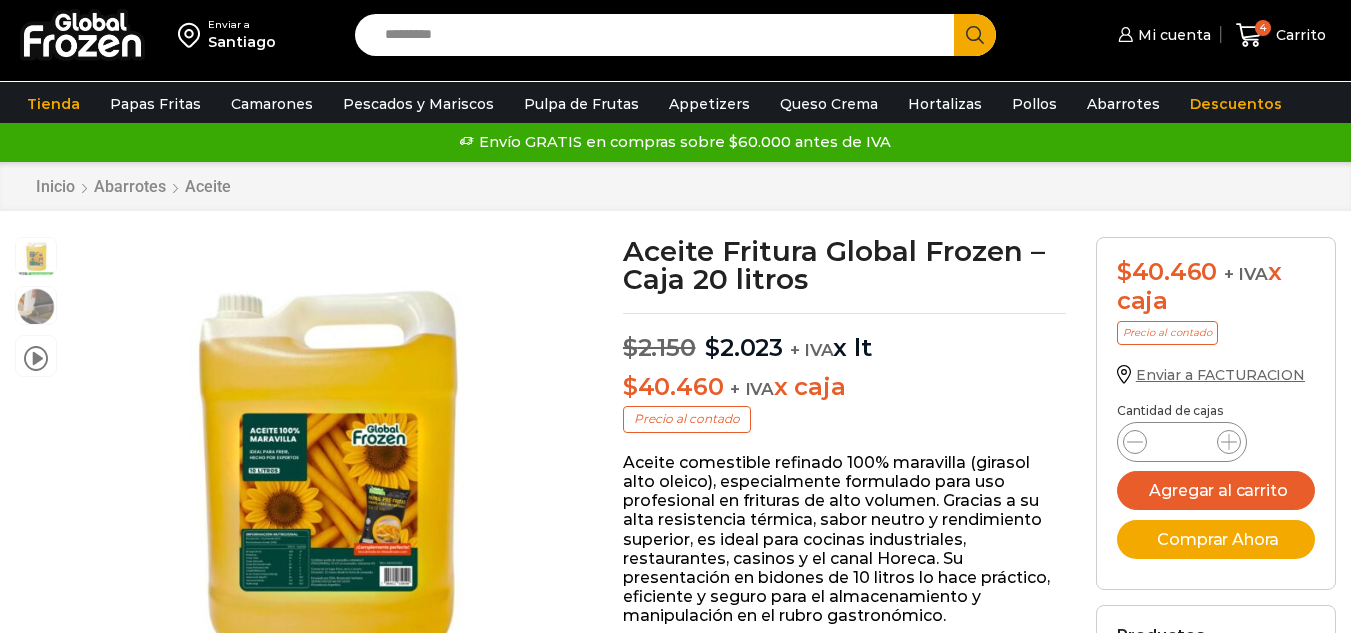 scroll, scrollTop: 1, scrollLeft: 0, axis: vertical 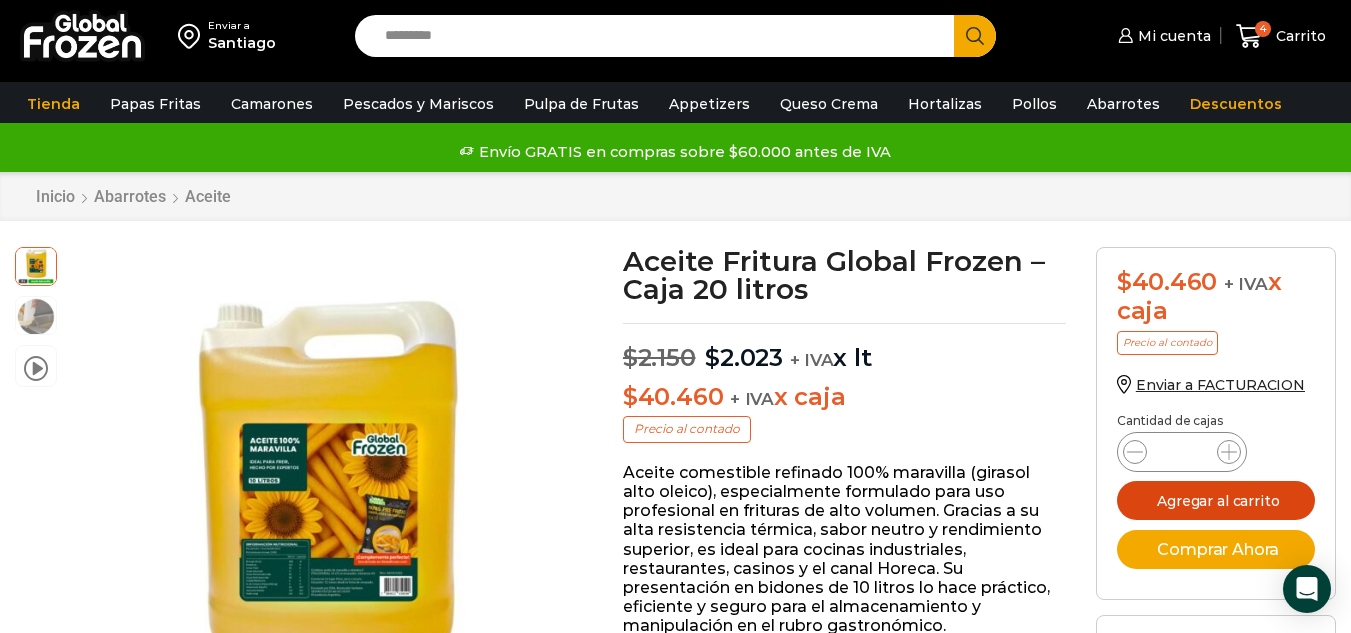 click on "Agregar al carrito" at bounding box center [1216, 500] 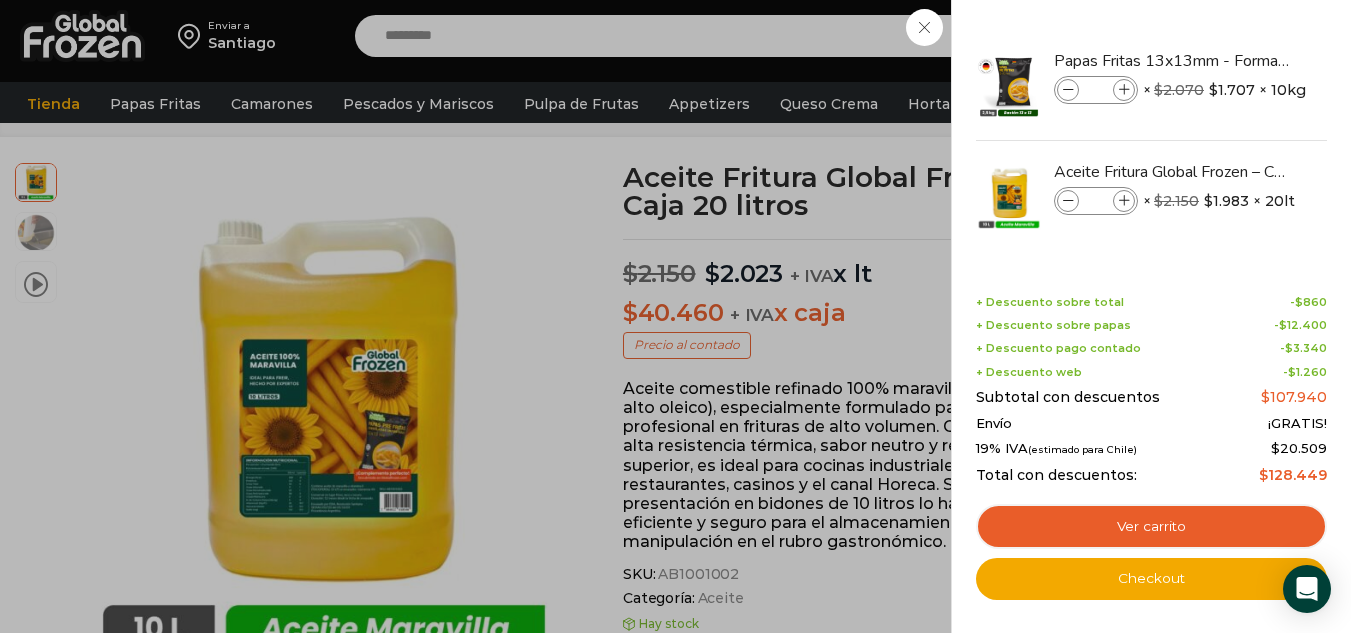 scroll, scrollTop: 0, scrollLeft: 0, axis: both 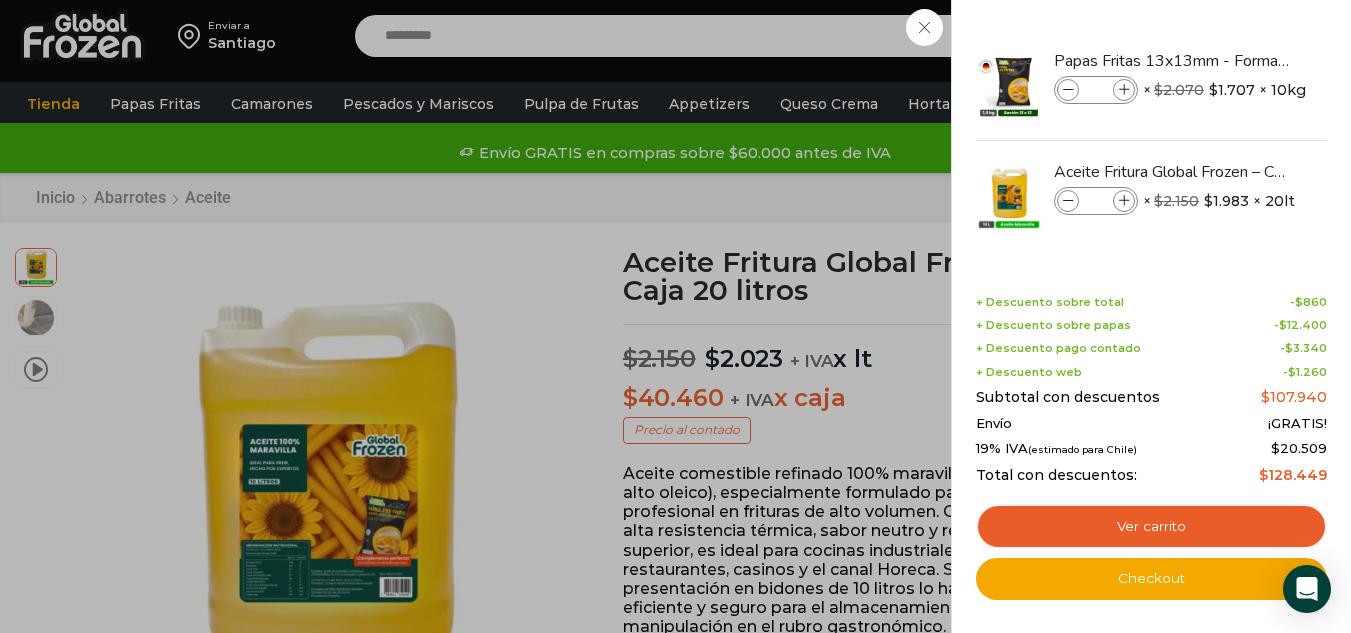click on "5
Carrito
5
5
Shopping Cart
*" at bounding box center [1281, 36] 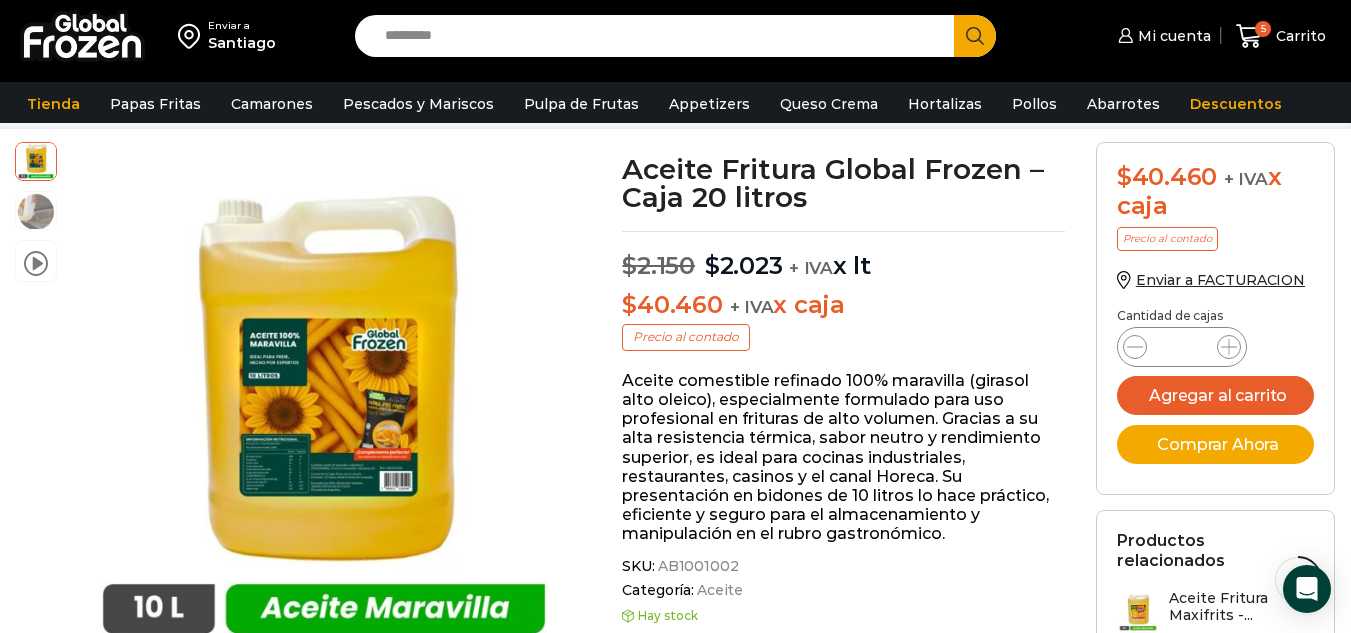 scroll, scrollTop: 0, scrollLeft: 0, axis: both 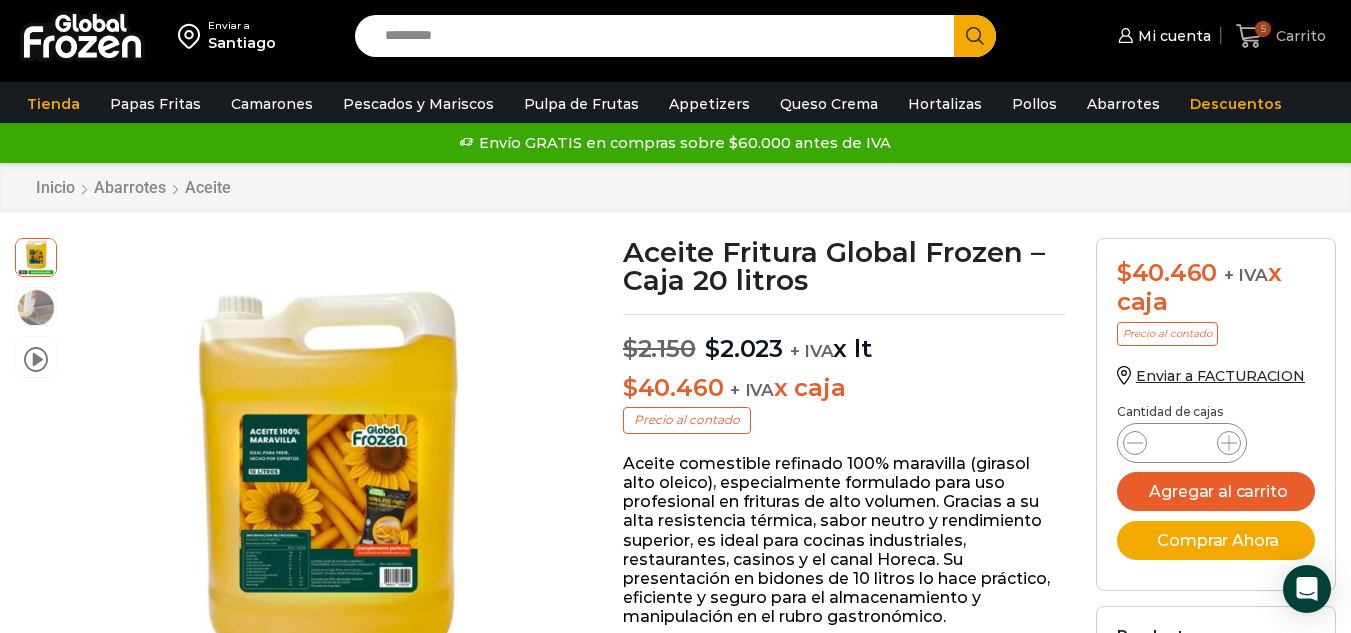 click on "5" at bounding box center (1263, 29) 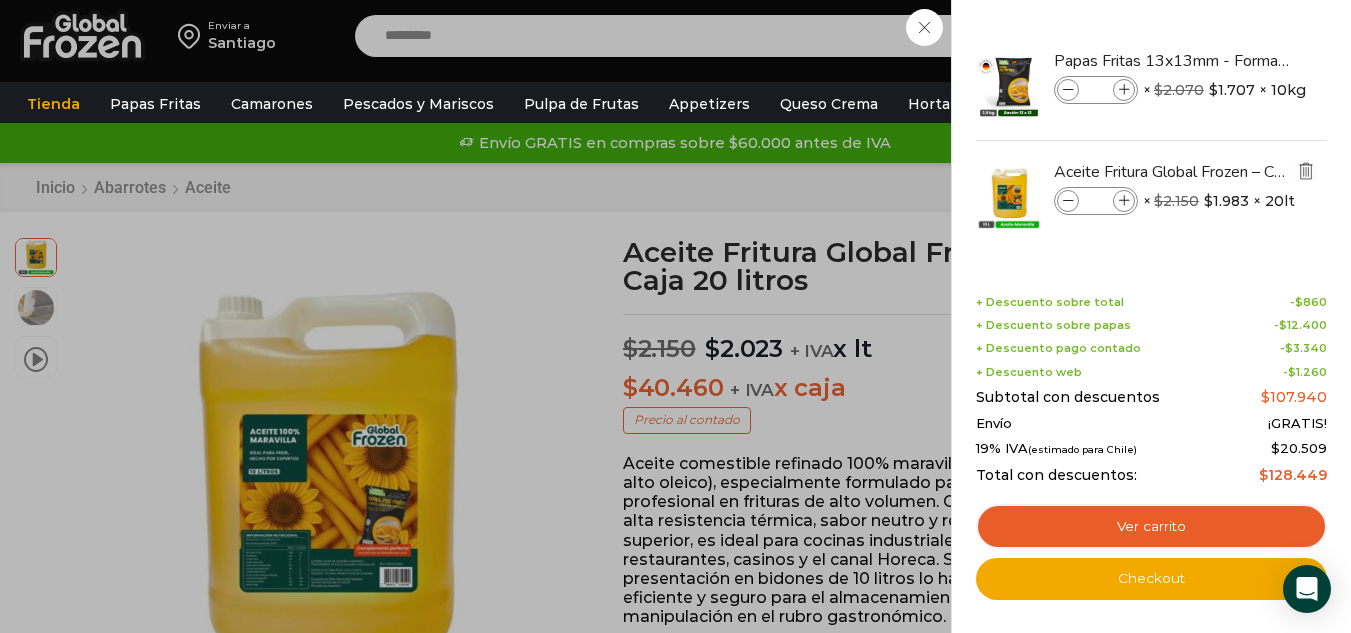 click at bounding box center [1306, 171] 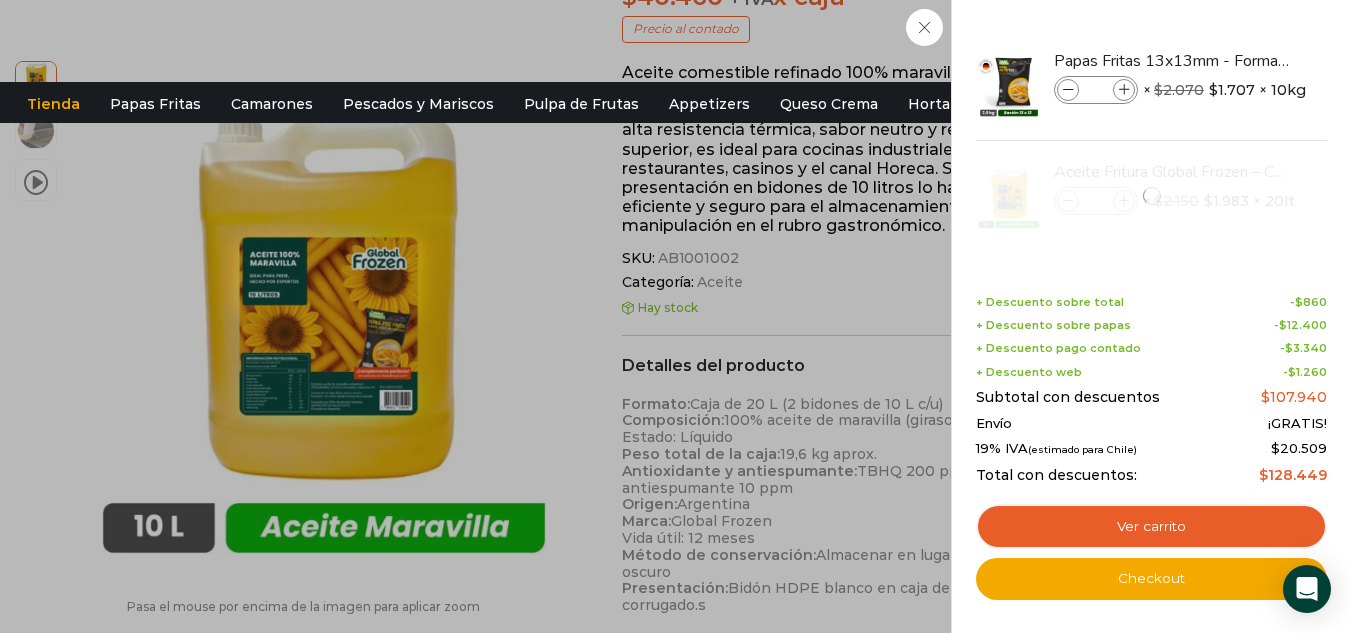 scroll, scrollTop: 0, scrollLeft: 0, axis: both 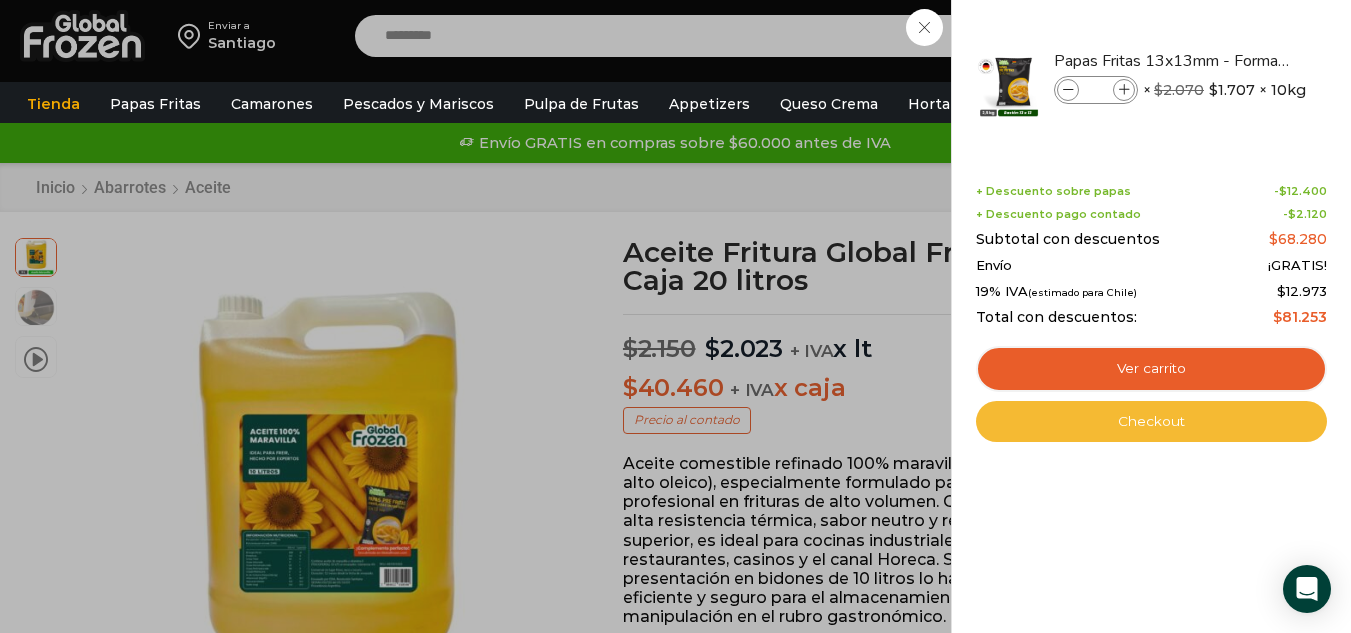 click on "Checkout" at bounding box center [1151, 422] 